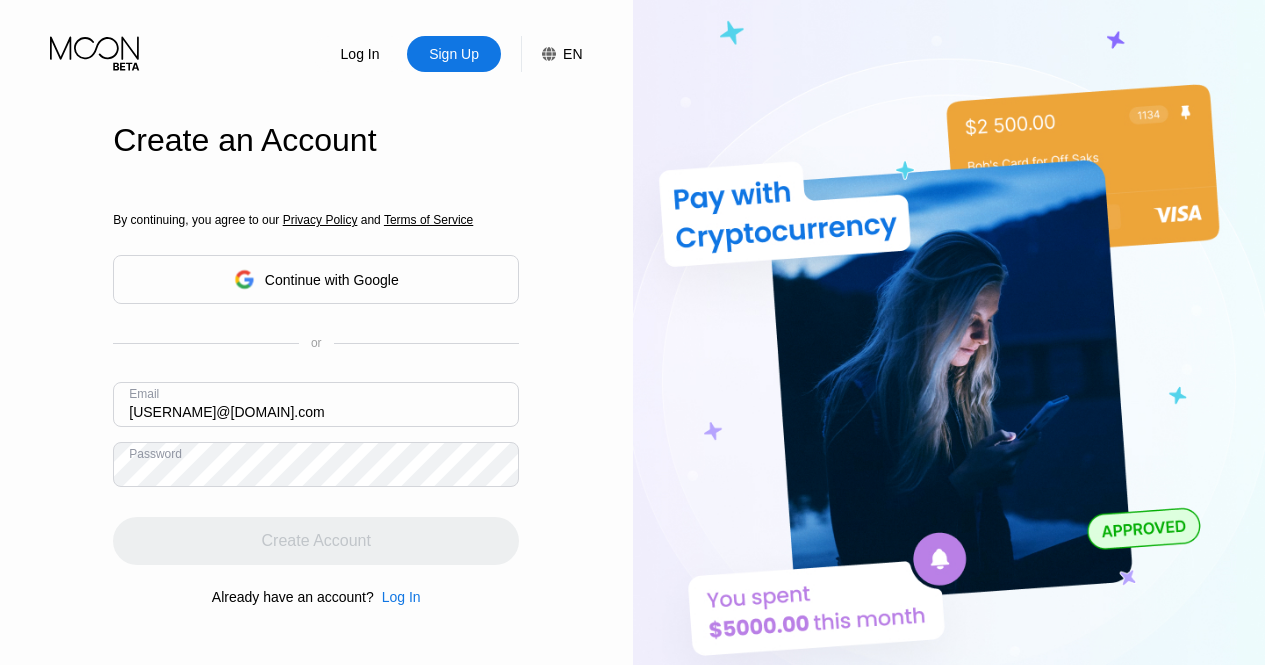scroll, scrollTop: 0, scrollLeft: 0, axis: both 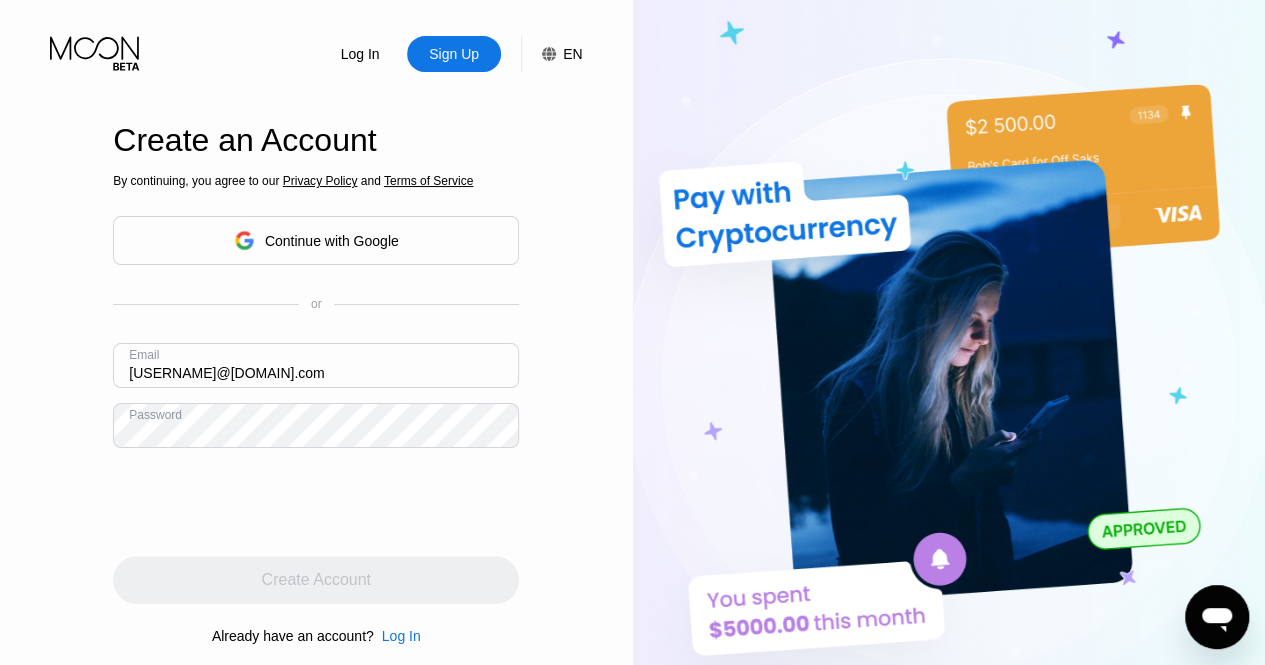 click on "davidson56leonardo@gmail.com" at bounding box center (316, 365) 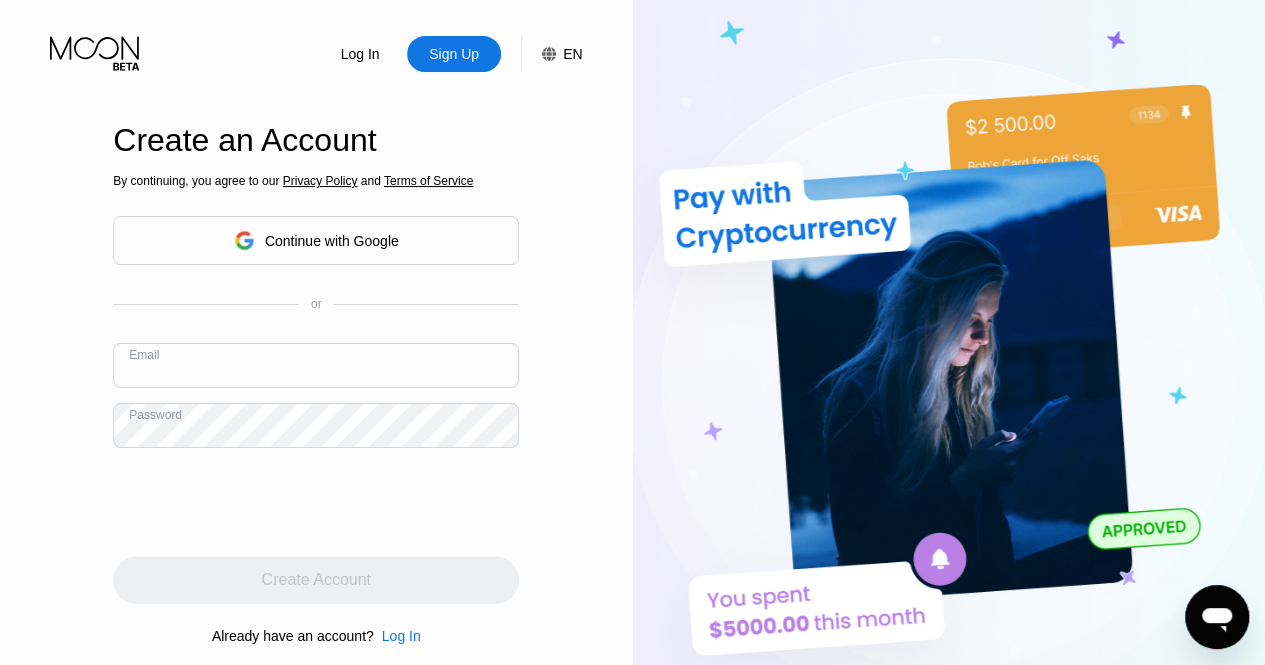 type 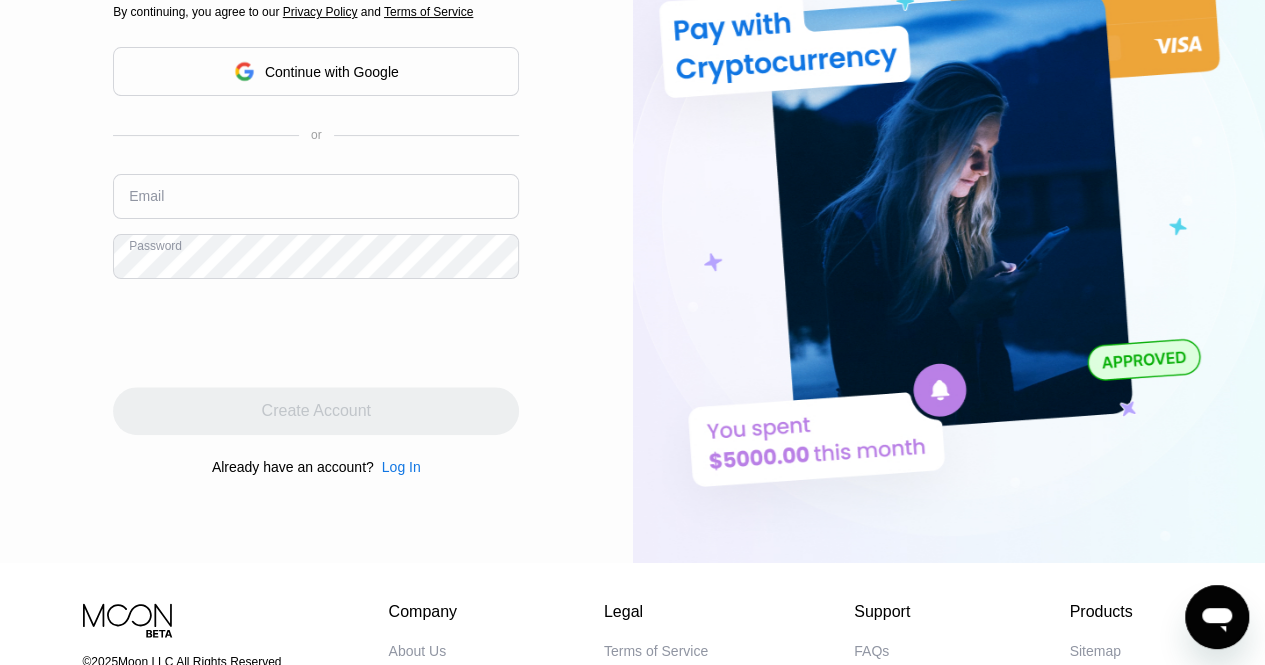 scroll, scrollTop: 0, scrollLeft: 0, axis: both 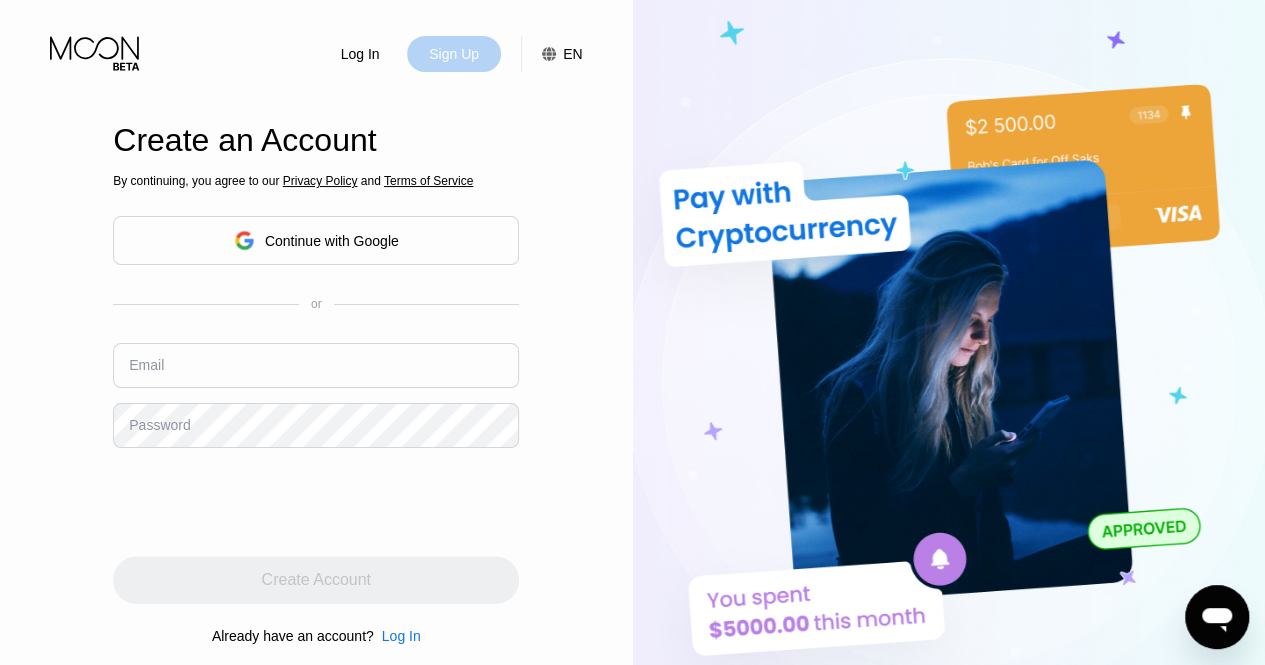 click on "Sign Up" at bounding box center (454, 54) 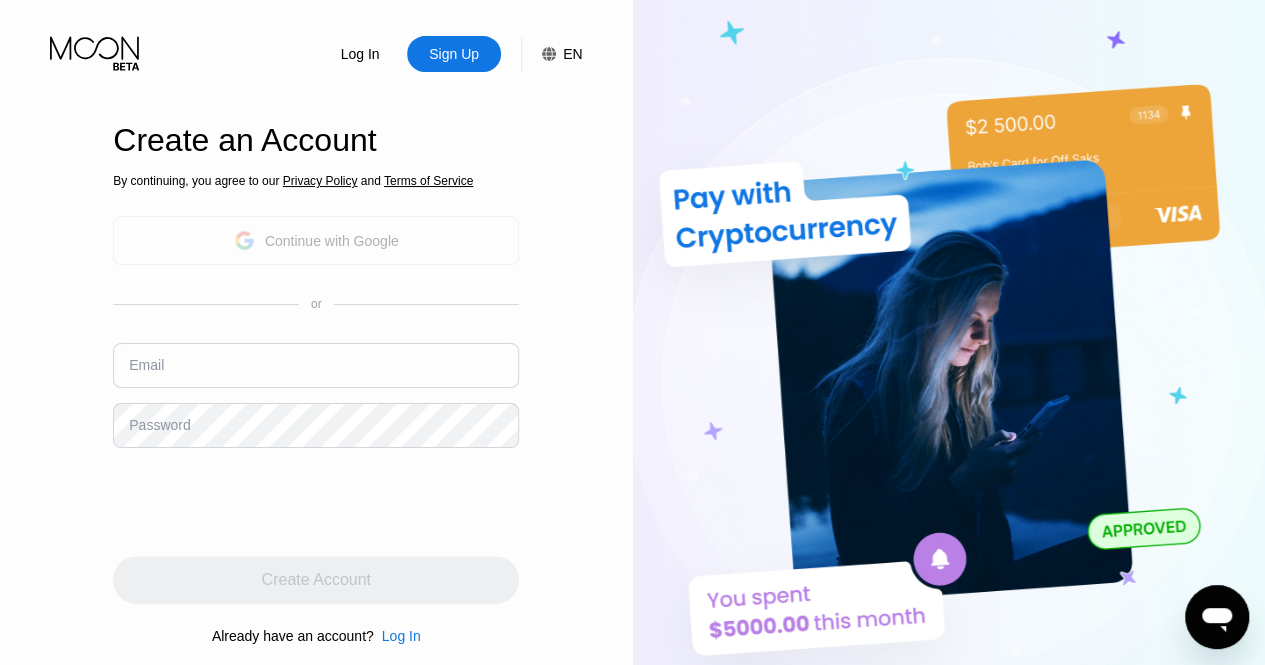 click on "Continue with Google" at bounding box center [316, 240] 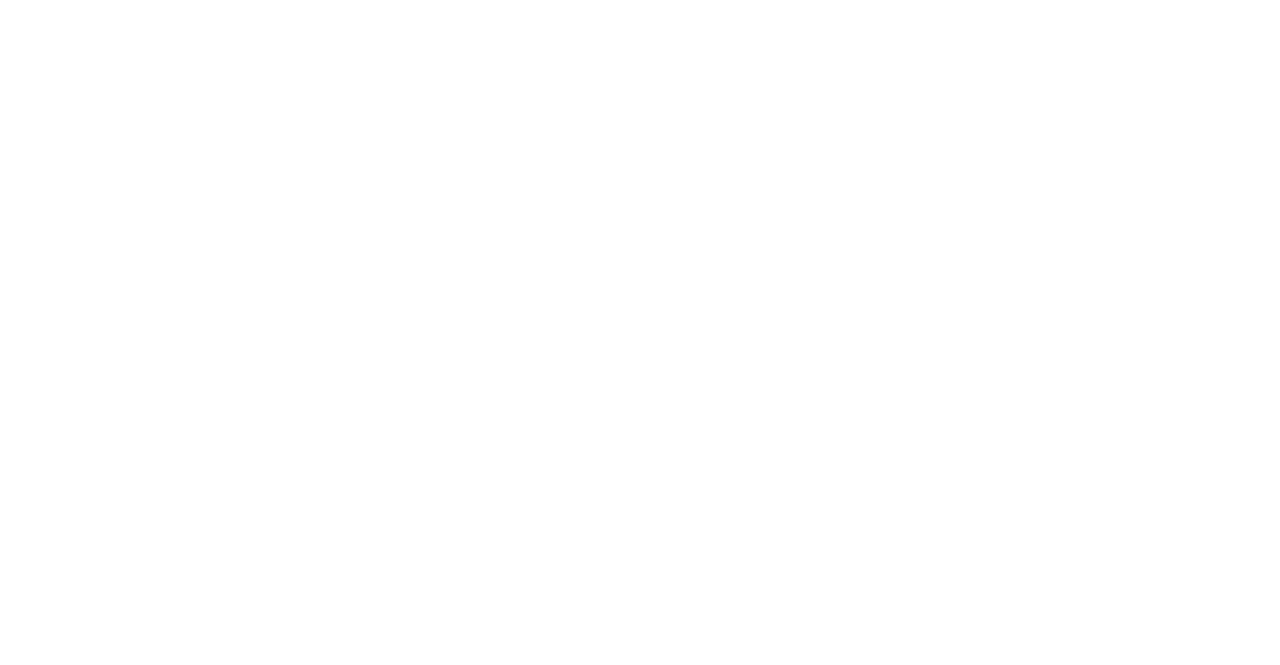 scroll, scrollTop: 0, scrollLeft: 0, axis: both 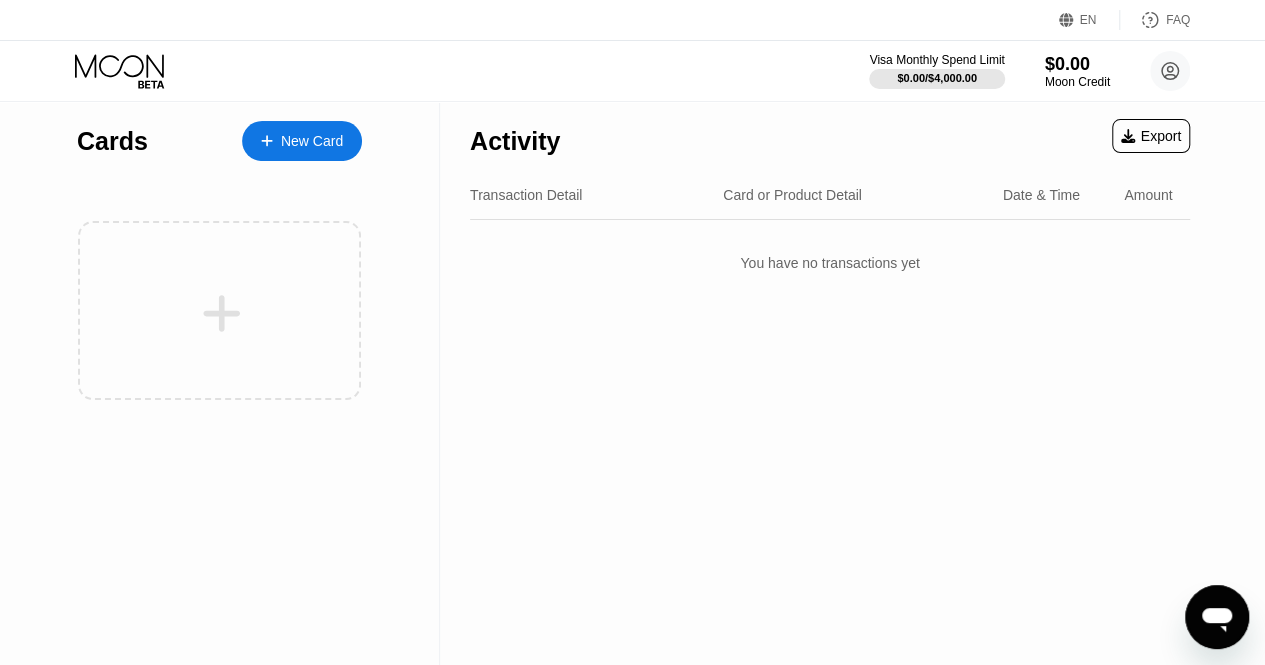 click on "Cards    New Card" at bounding box center [219, 136] 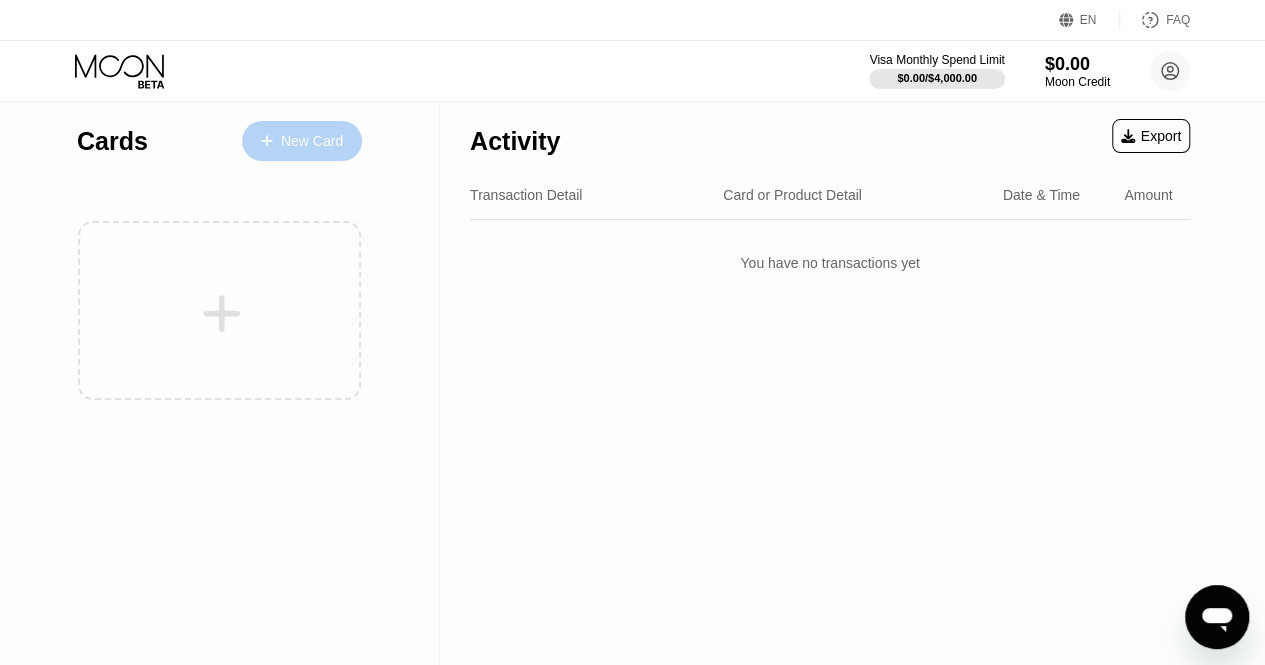 click on "New Card" at bounding box center [312, 141] 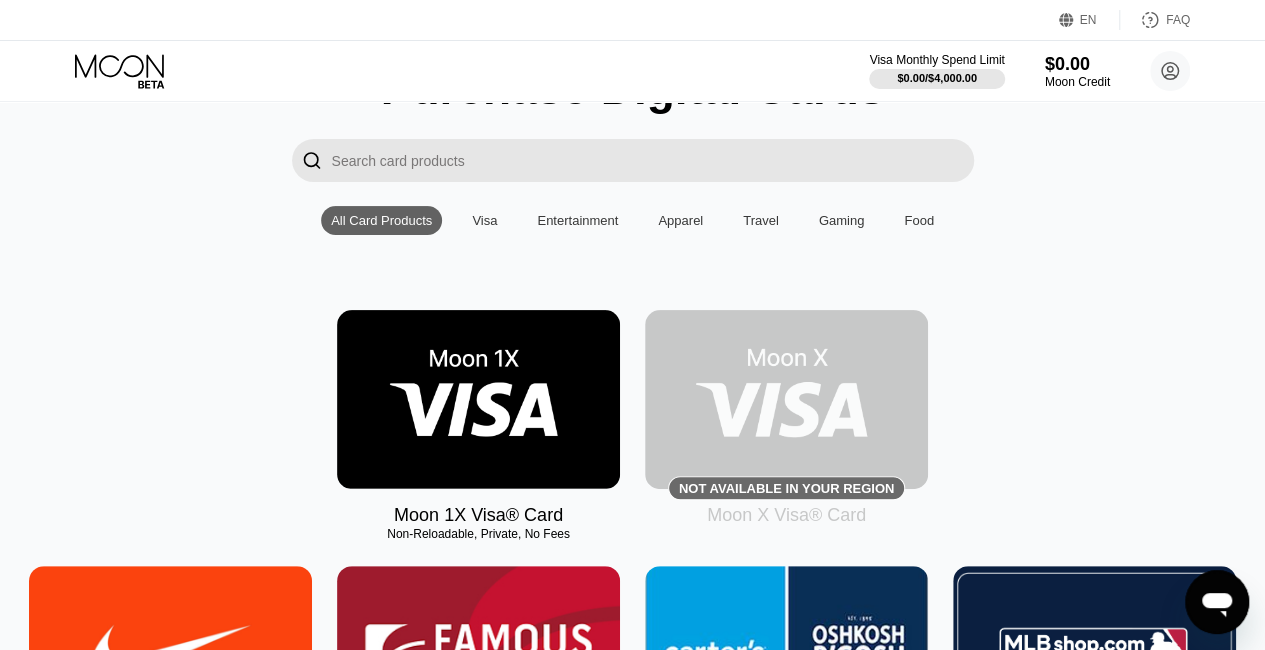 scroll, scrollTop: 124, scrollLeft: 0, axis: vertical 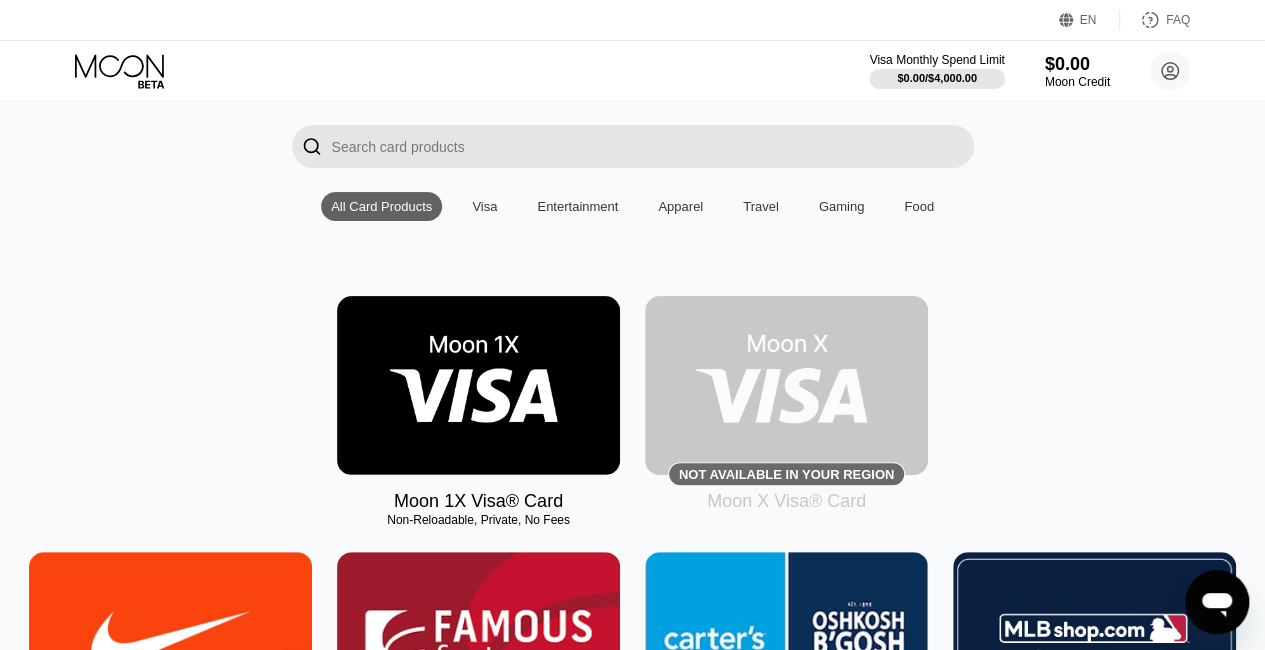 click at bounding box center [478, 385] 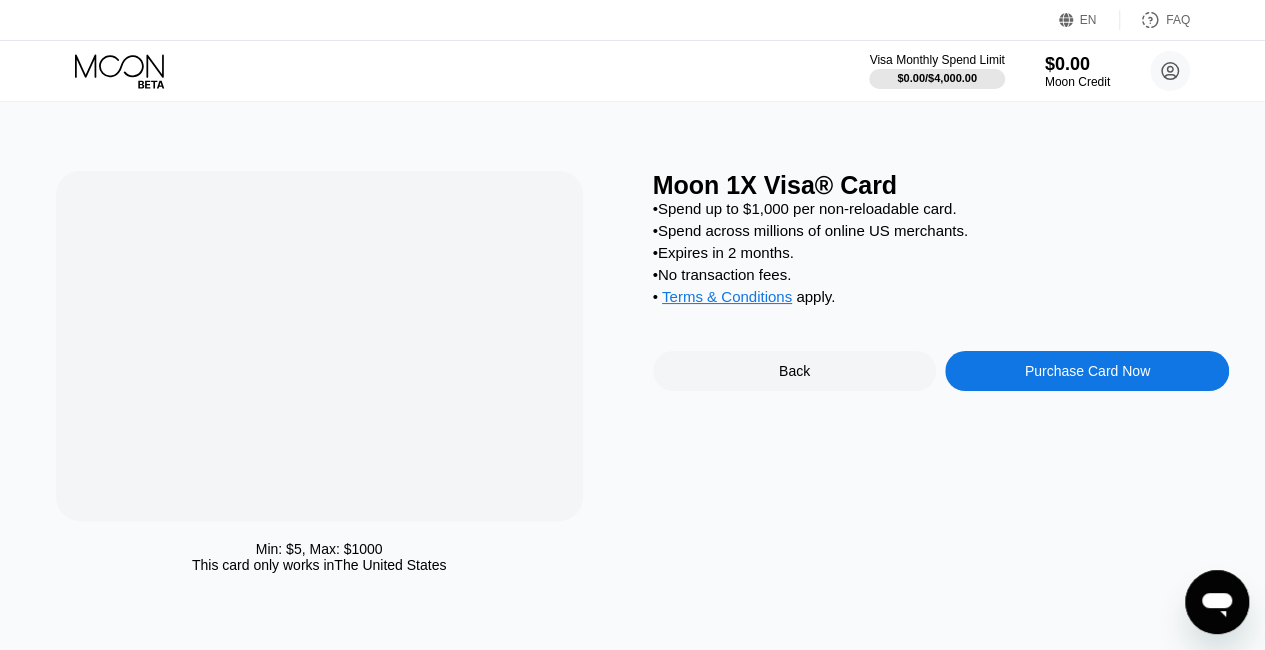 scroll, scrollTop: 0, scrollLeft: 0, axis: both 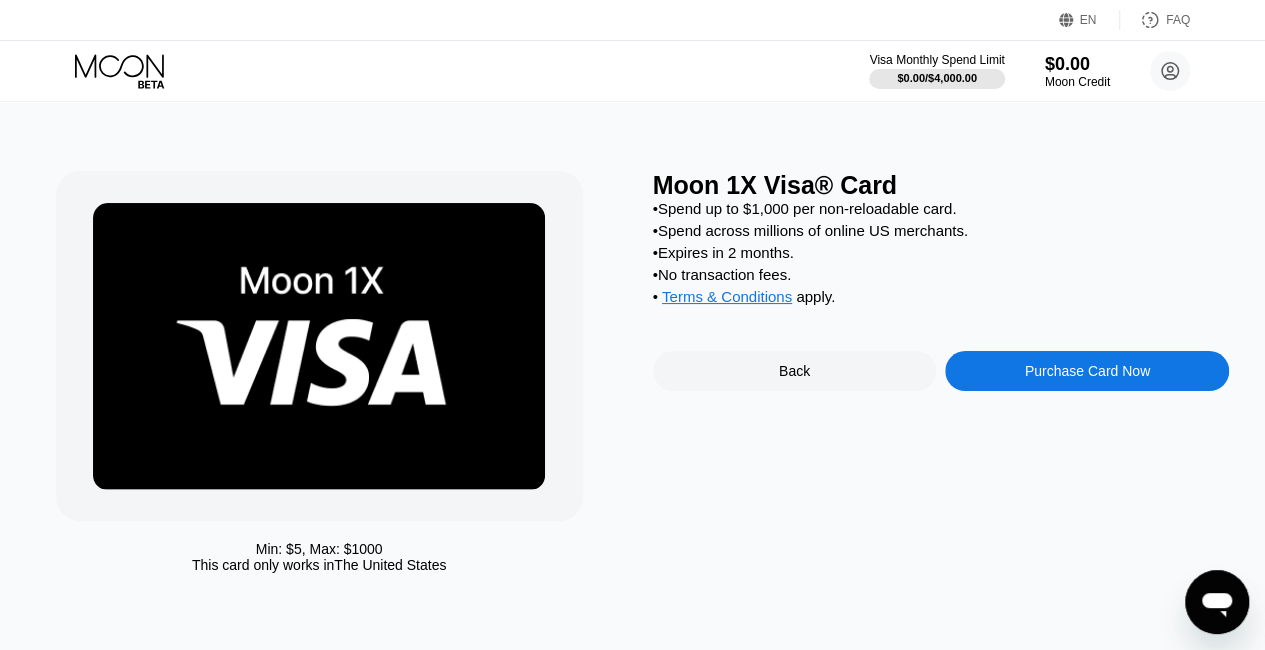 click on "Purchase Card Now" at bounding box center (1087, 371) 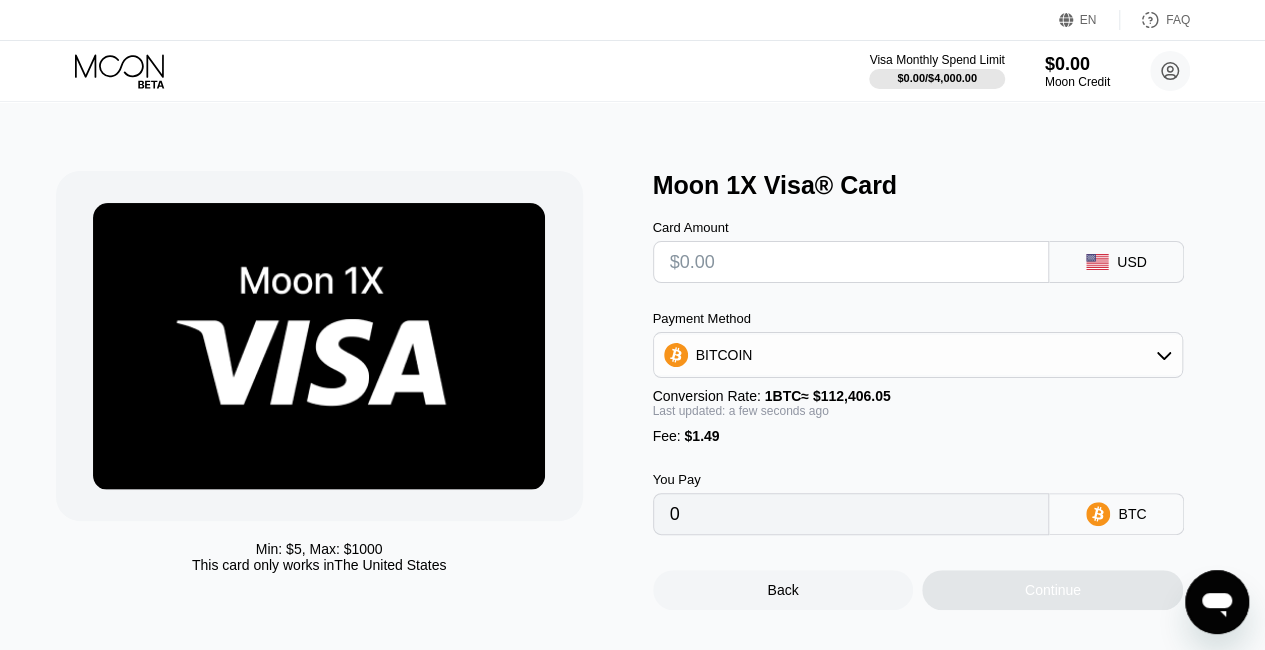click at bounding box center (851, 262) 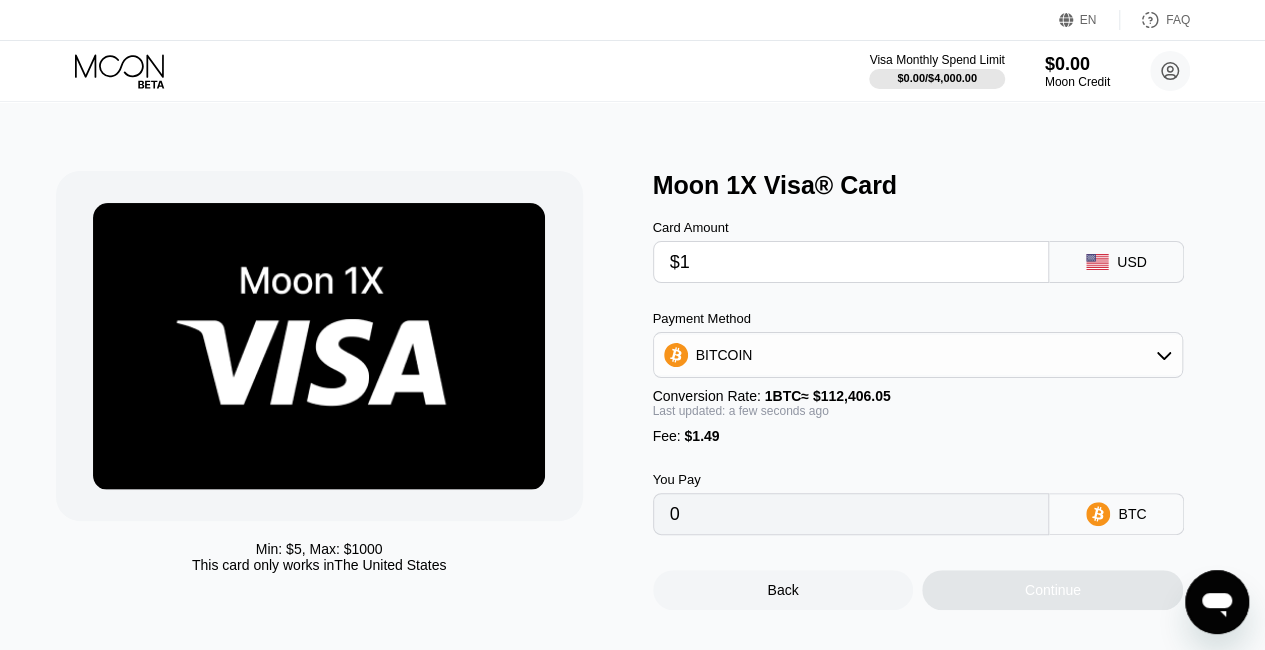 type on "$10" 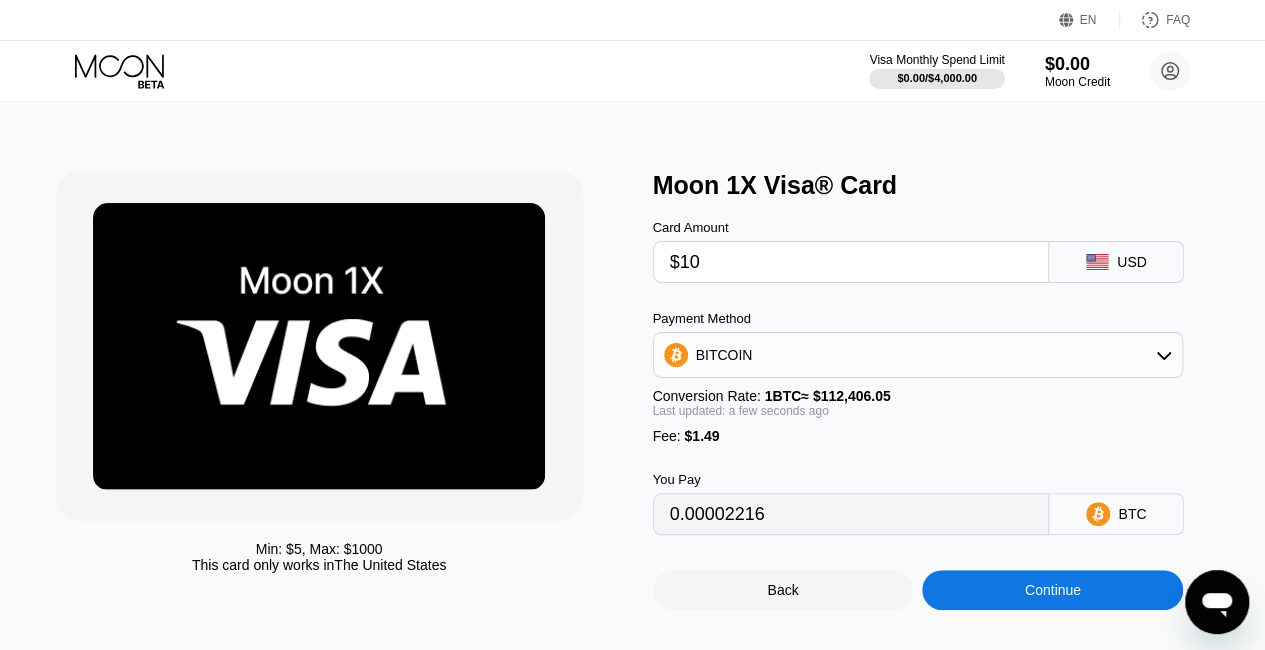 type on "0.00010222" 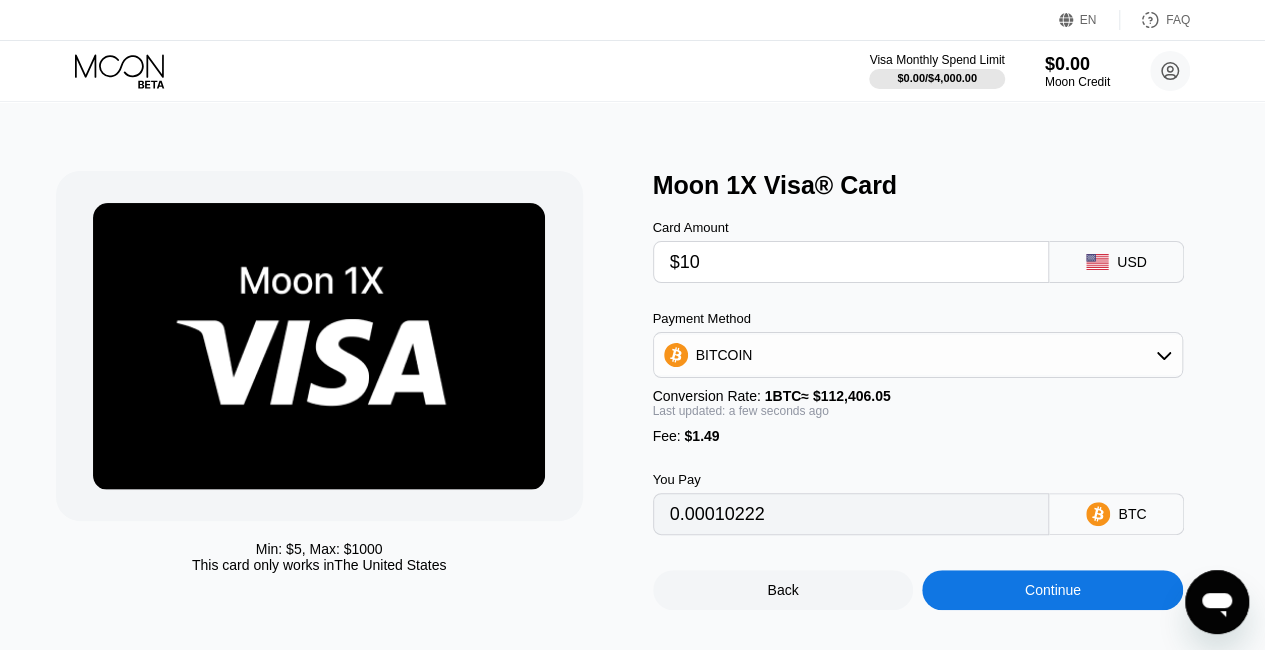 type on "$100" 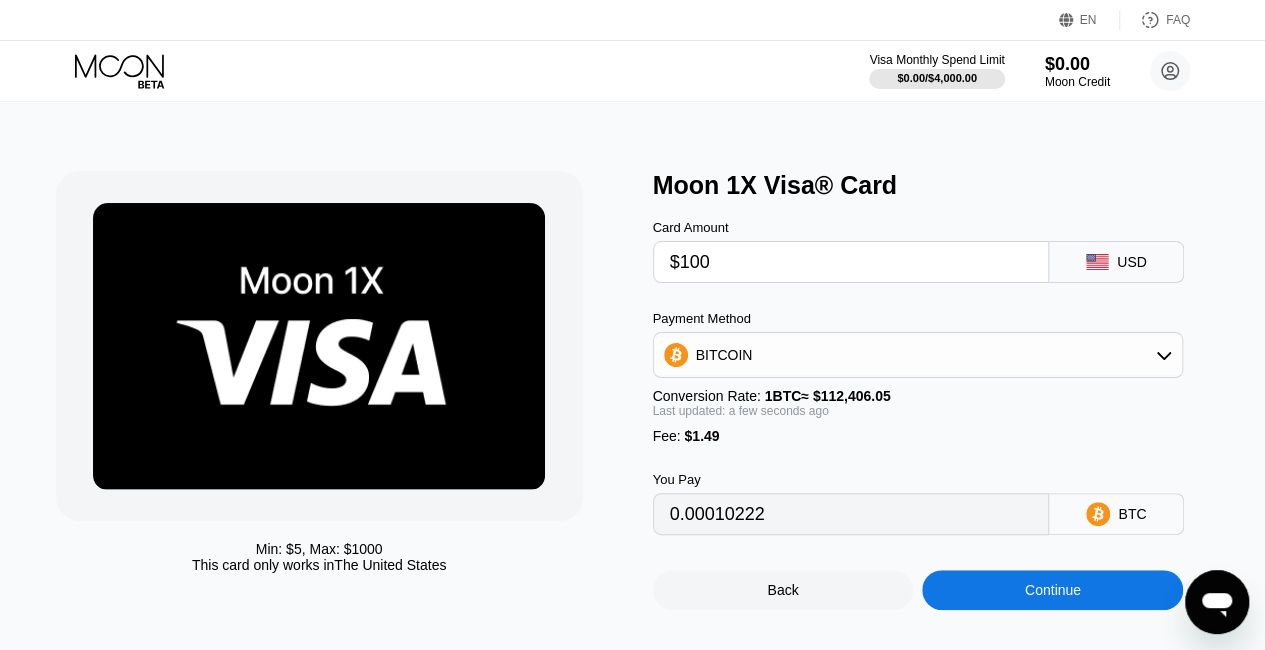 type on "0.00090289" 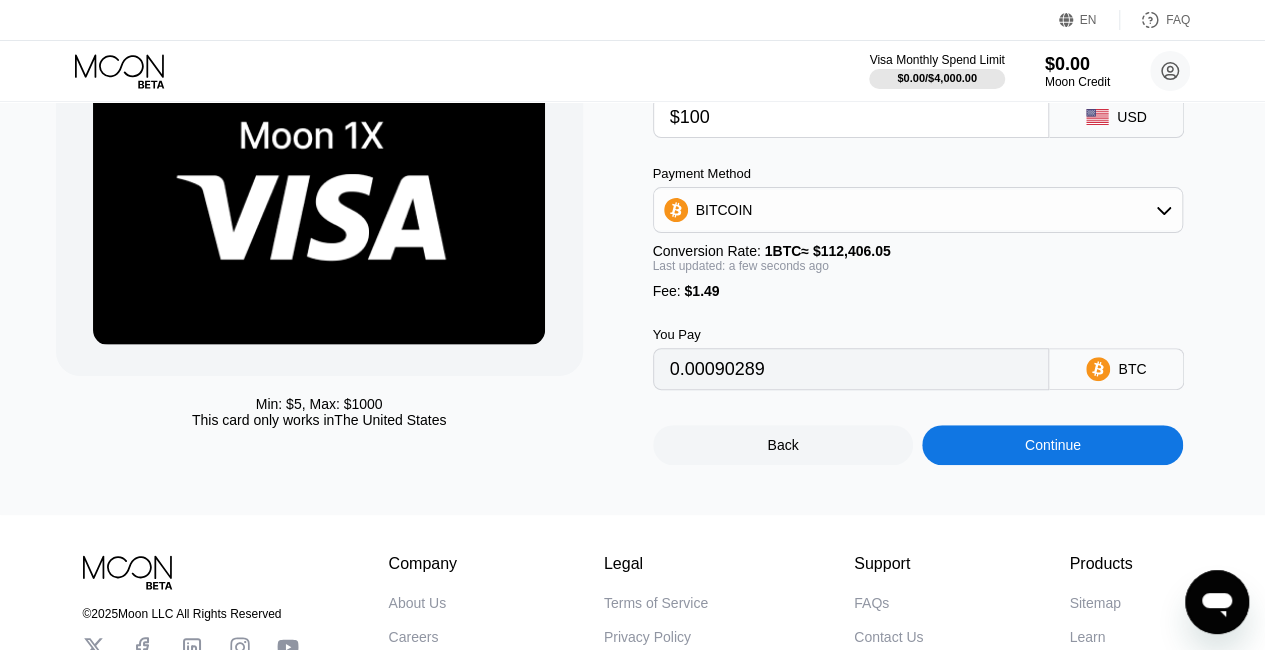 scroll, scrollTop: 146, scrollLeft: 0, axis: vertical 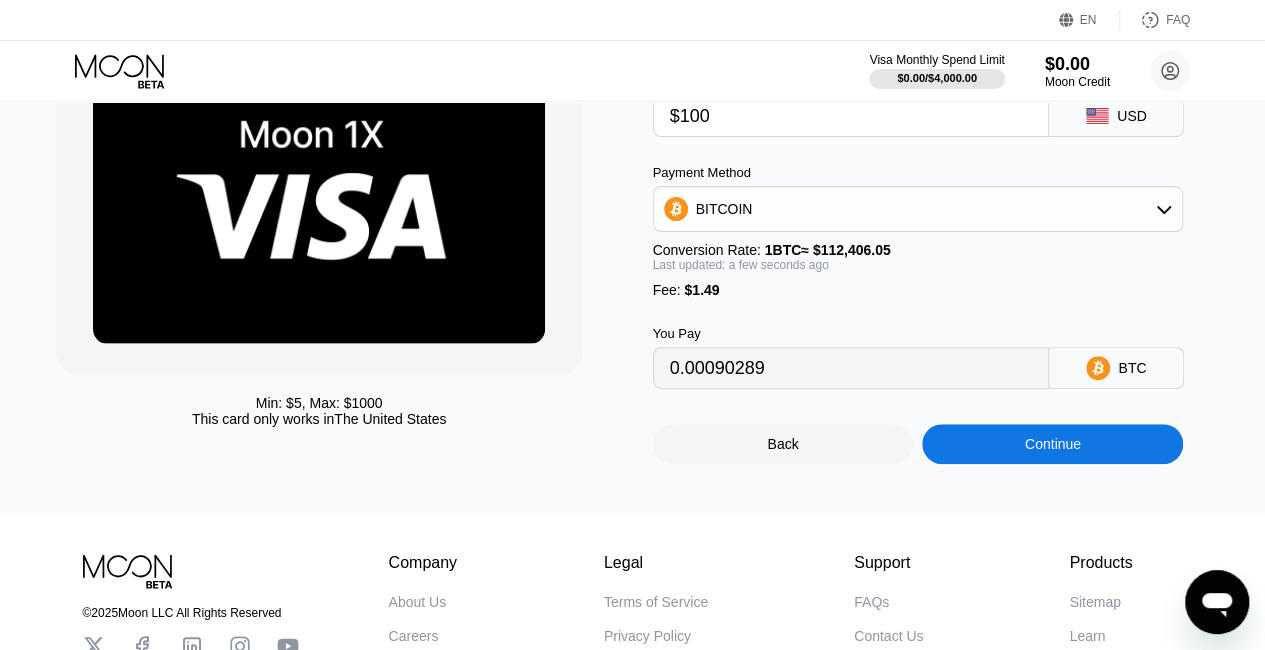 type on "$100" 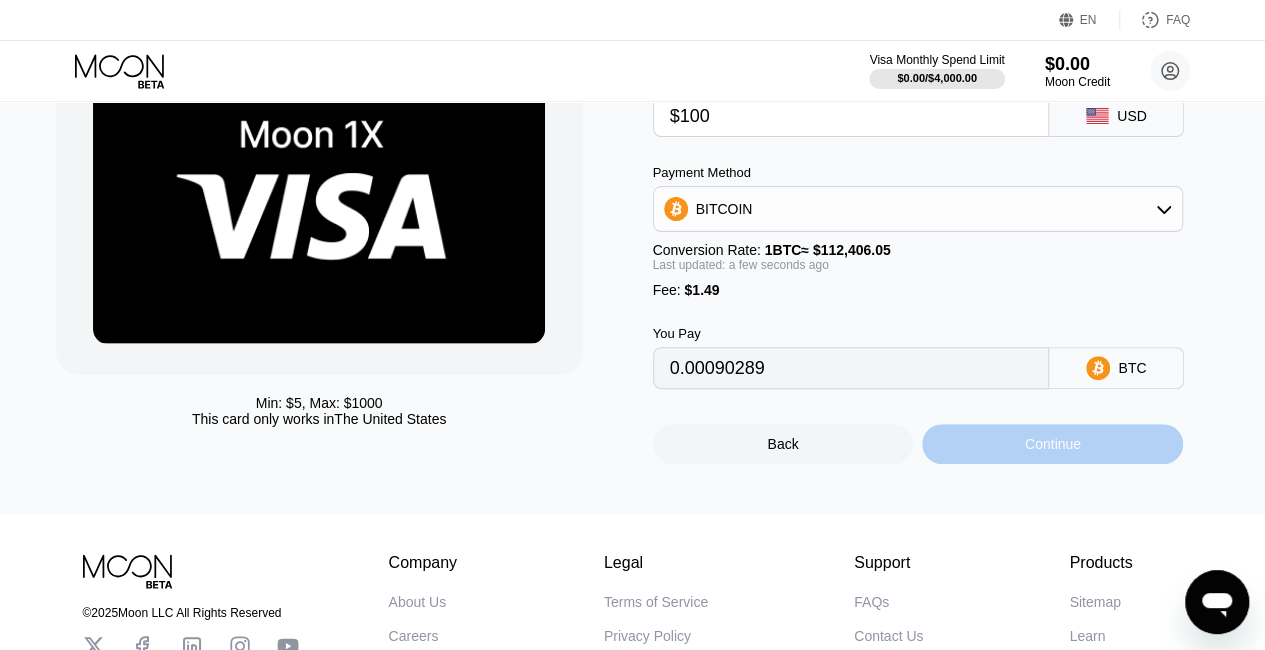 click on "Continue" at bounding box center (1052, 444) 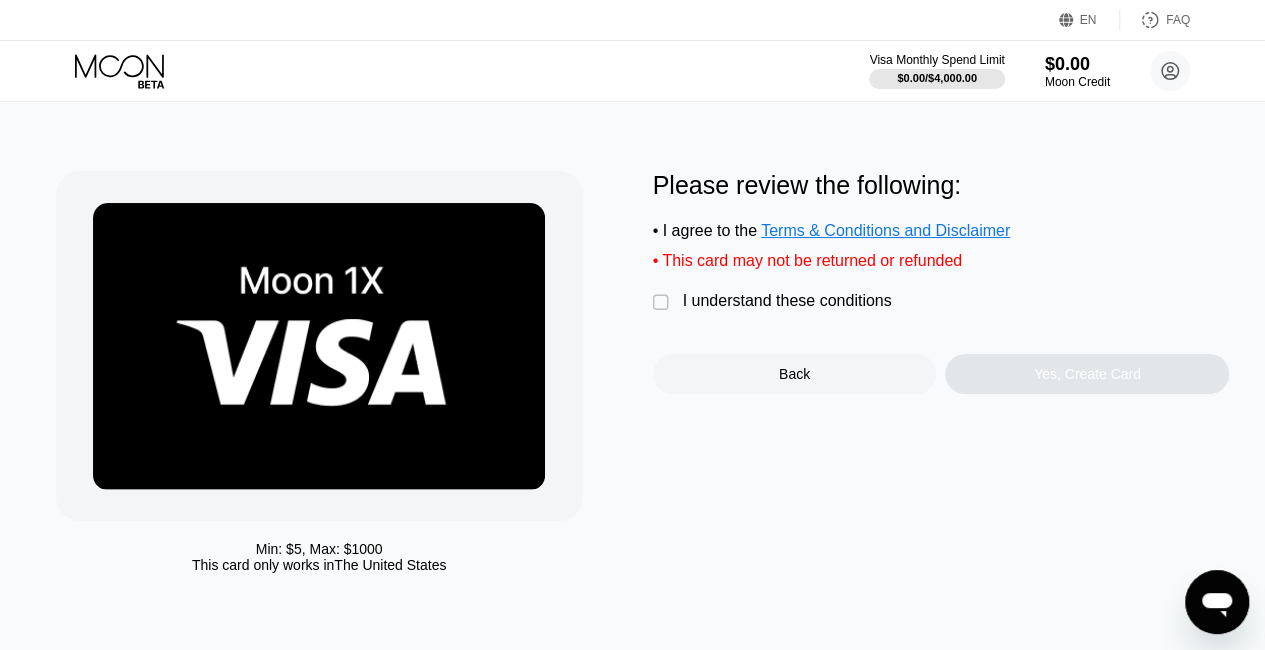 click on "" at bounding box center (663, 303) 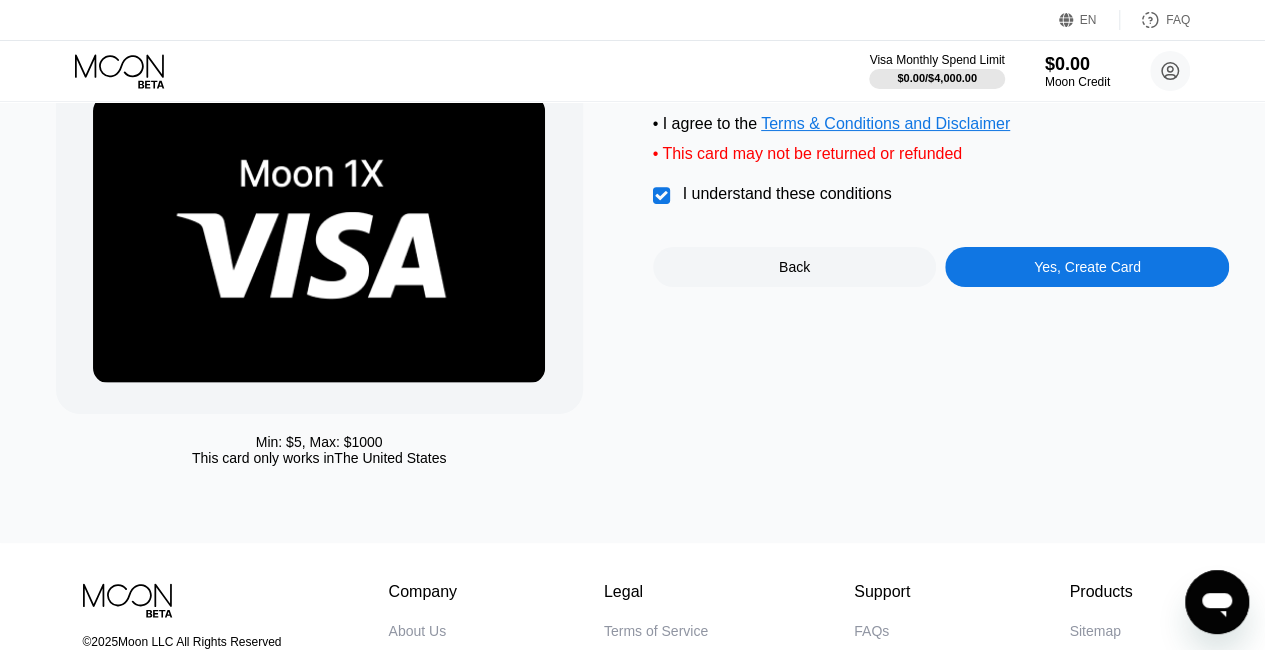 scroll, scrollTop: 108, scrollLeft: 0, axis: vertical 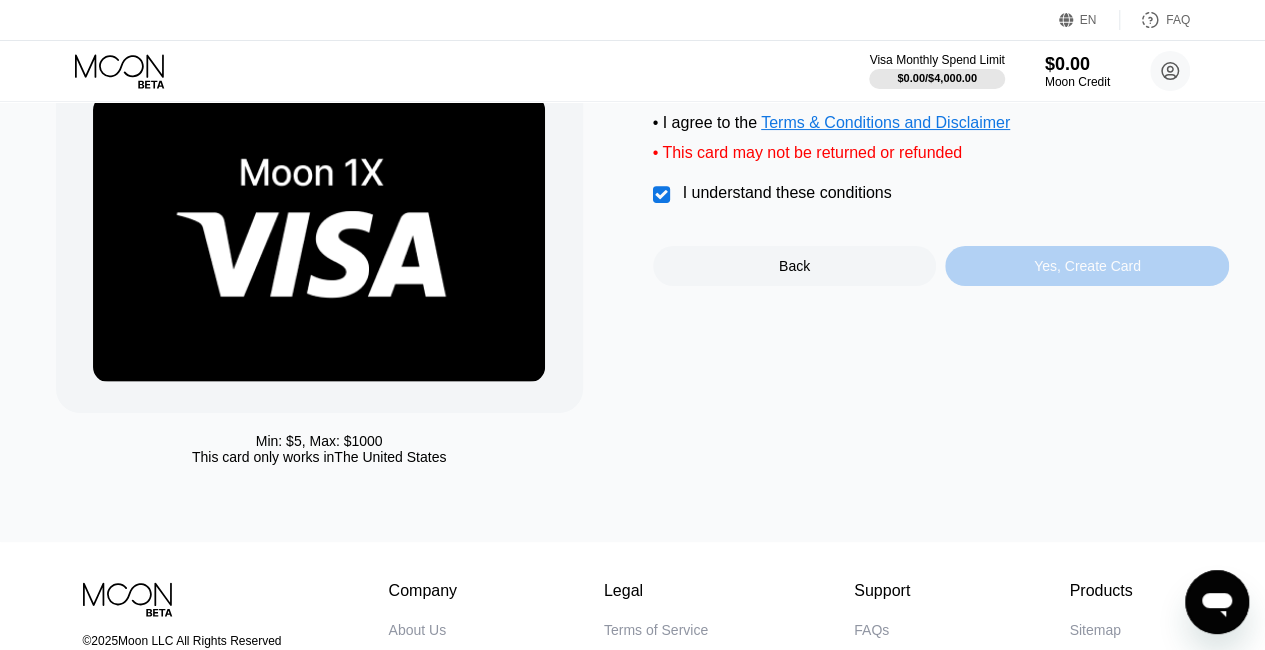 click on "Yes, Create Card" at bounding box center [1087, 266] 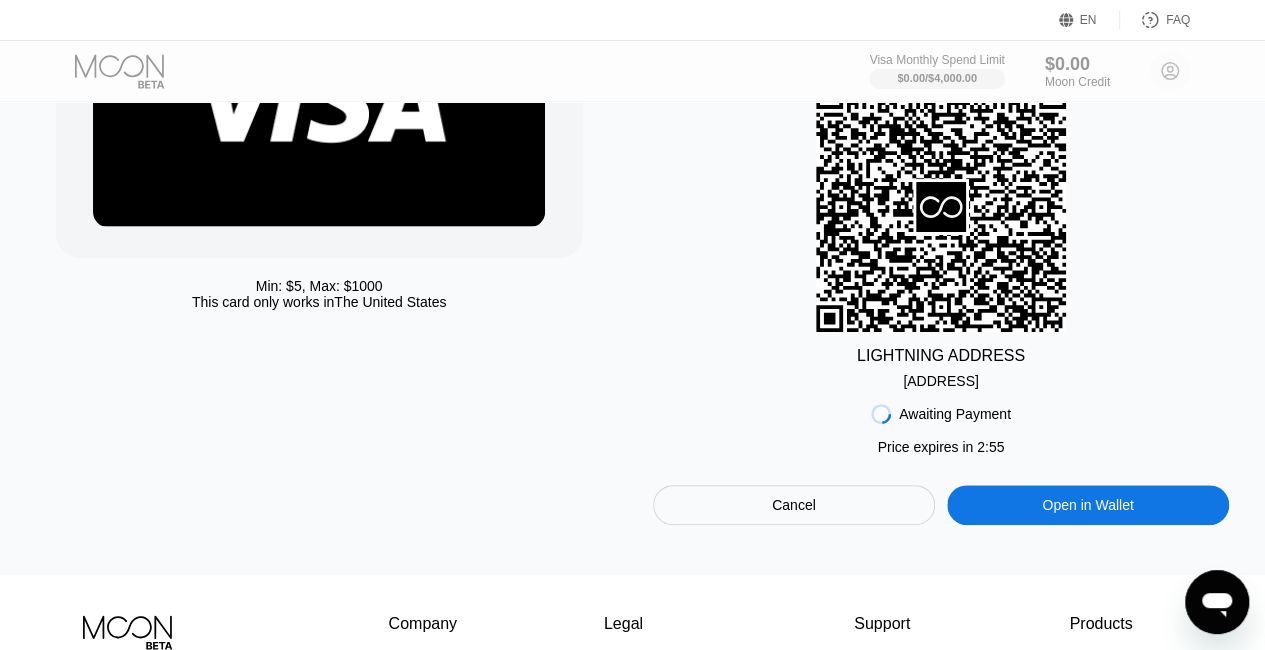 scroll, scrollTop: 252, scrollLeft: 0, axis: vertical 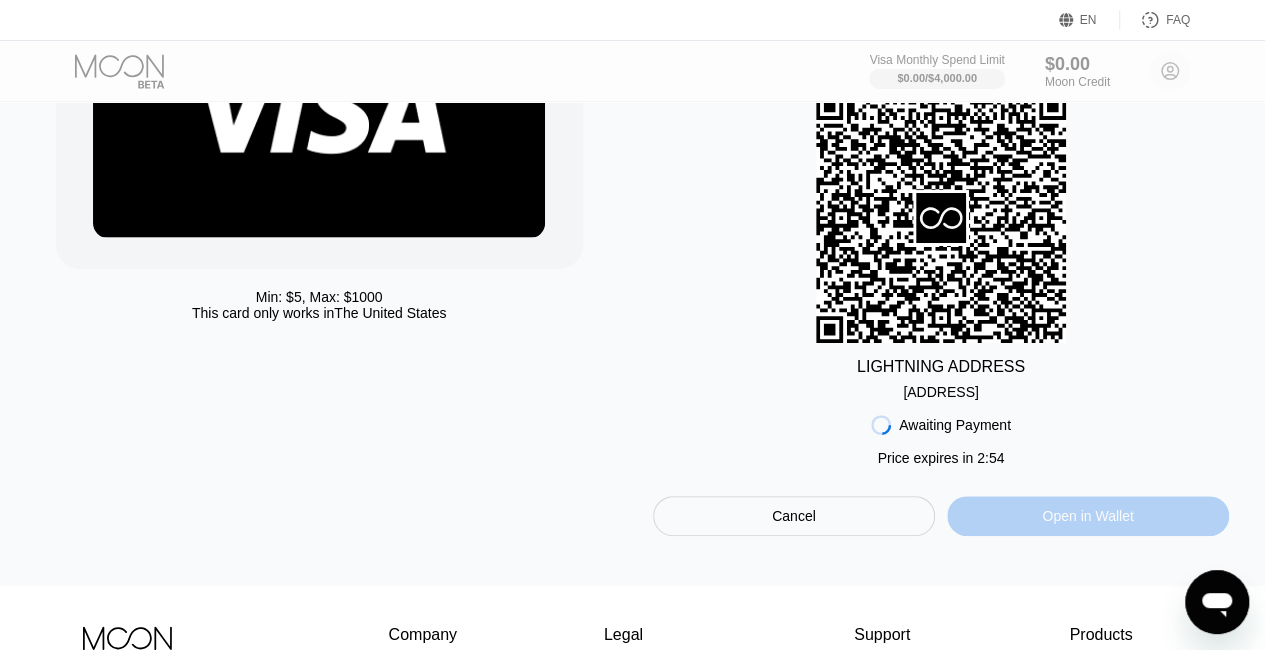 click on "Open in Wallet" at bounding box center (1088, 516) 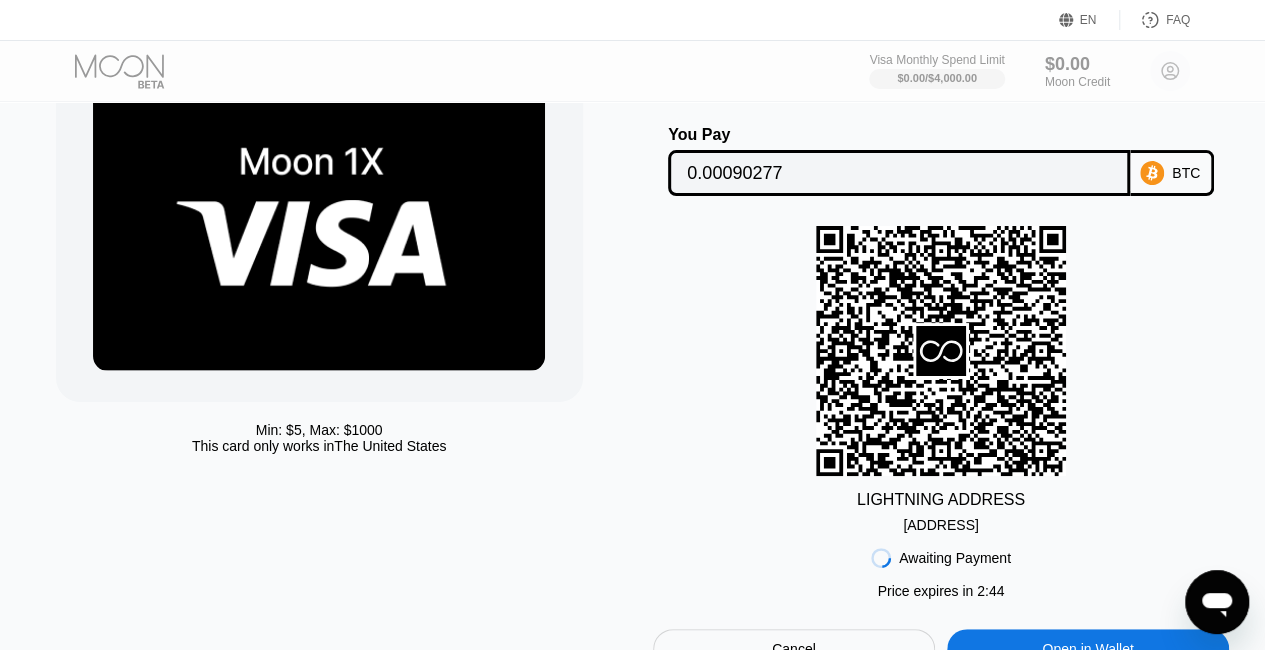 scroll, scrollTop: 0, scrollLeft: 0, axis: both 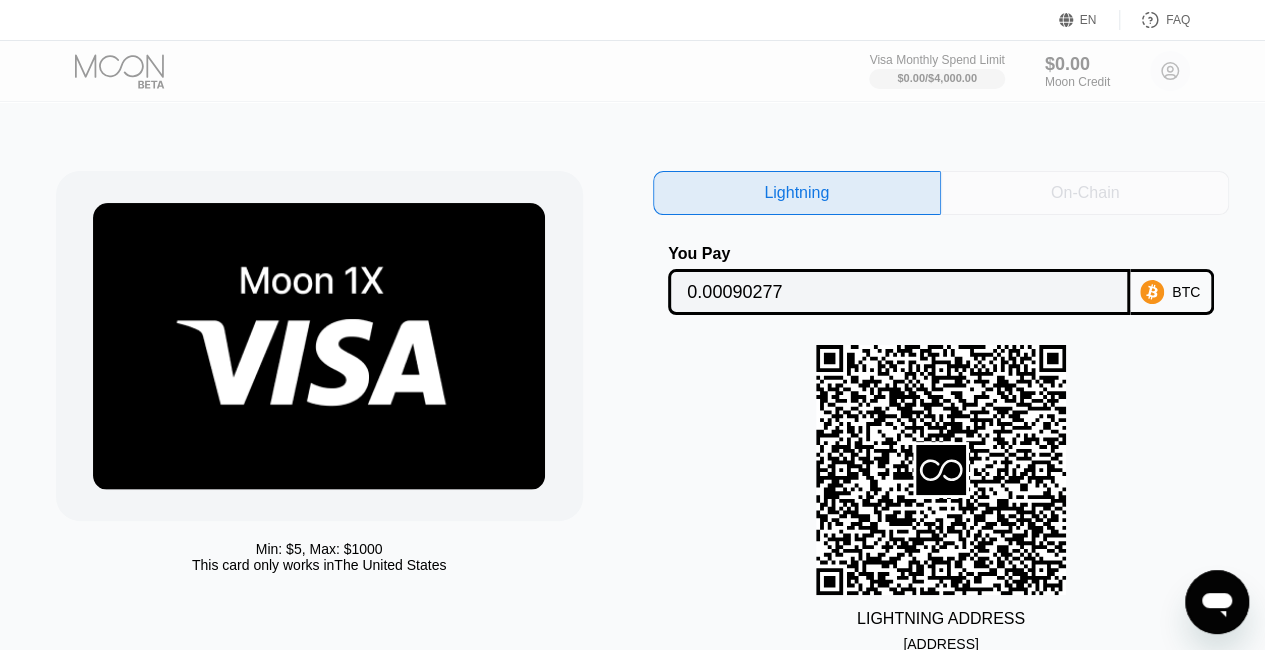 click on "On-Chain" at bounding box center (1085, 193) 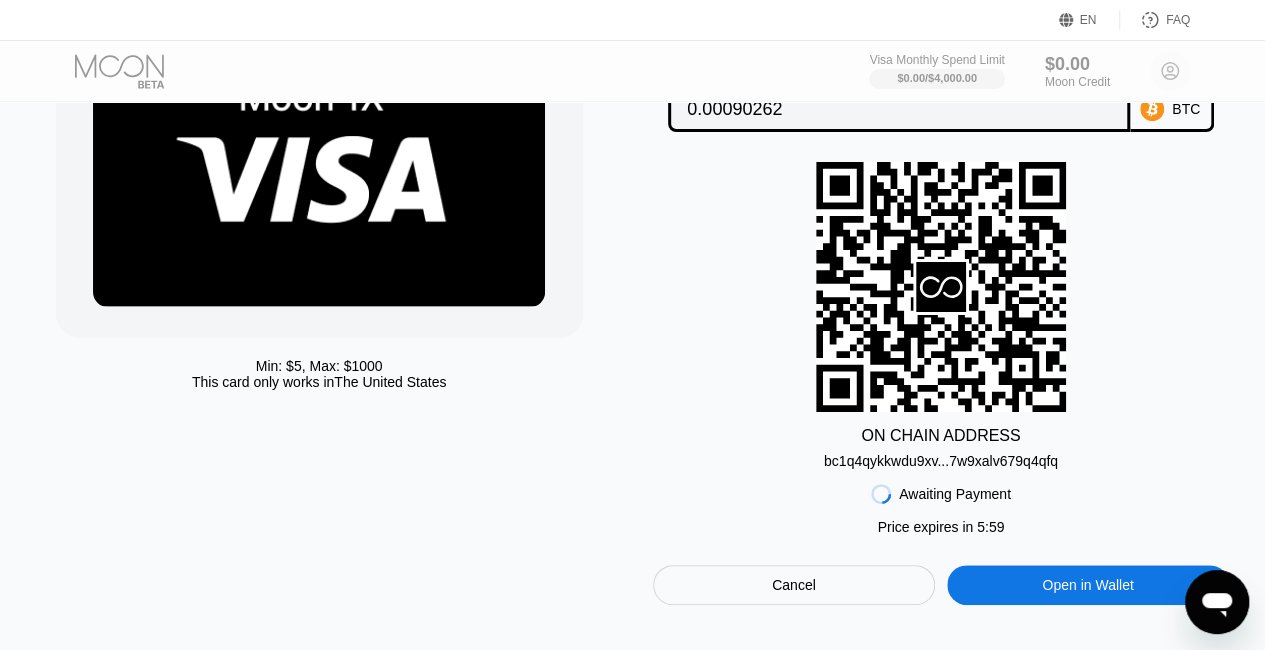 scroll, scrollTop: 213, scrollLeft: 0, axis: vertical 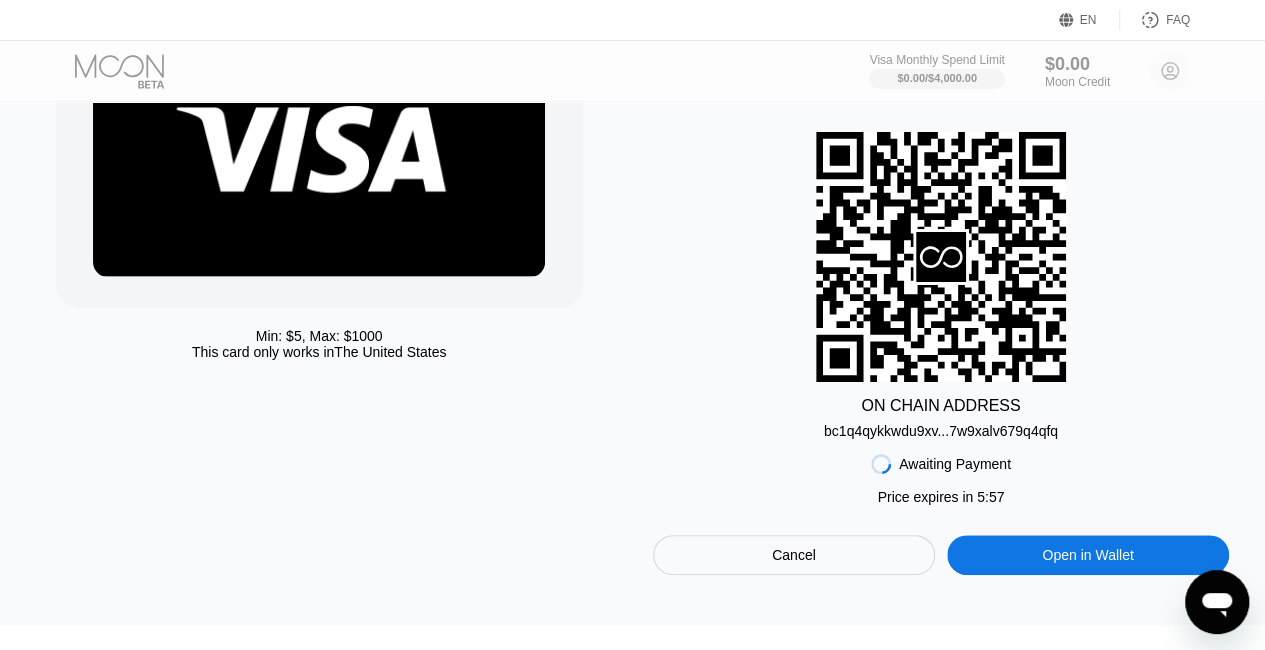 click on "bc1q4qykkwdu9xv...7w9xalv679q4qfq" at bounding box center [941, 431] 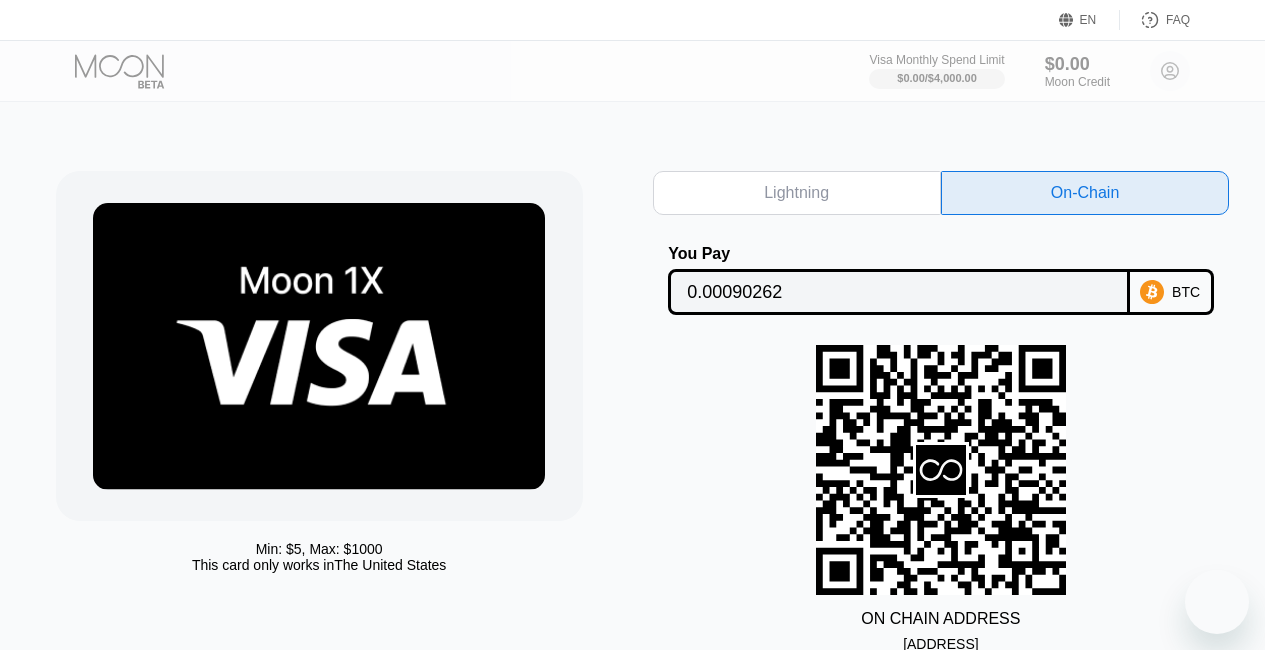scroll, scrollTop: 213, scrollLeft: 0, axis: vertical 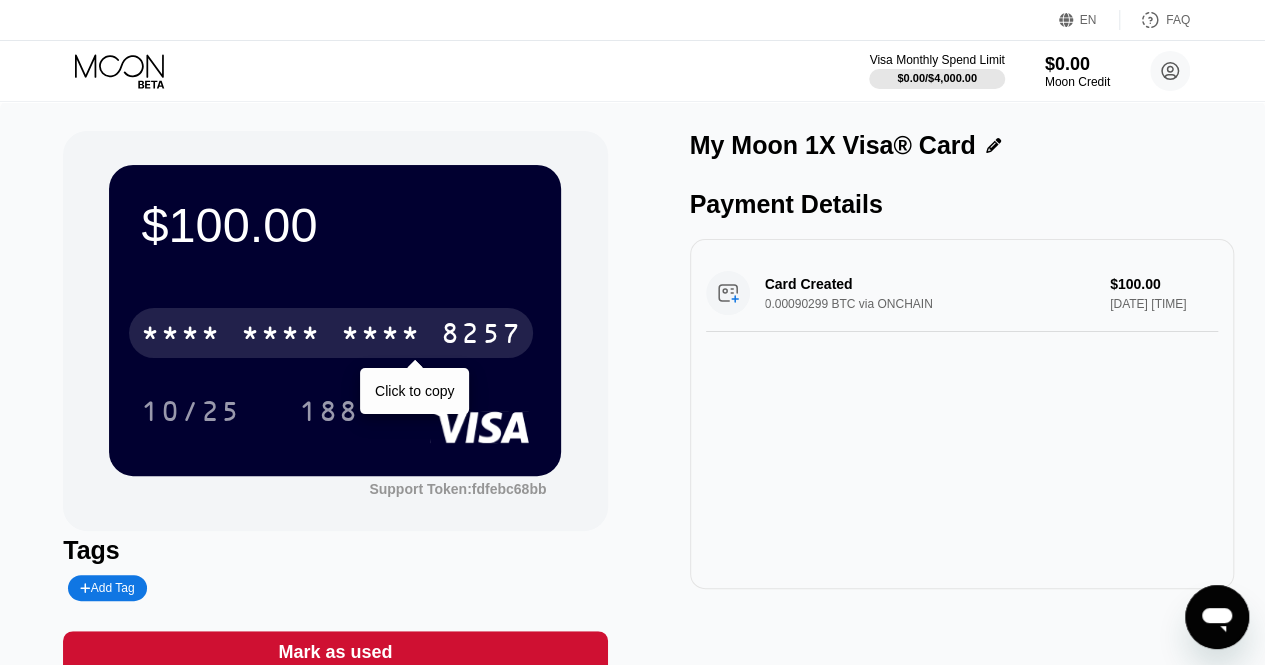 click on "* * * *" at bounding box center (381, 336) 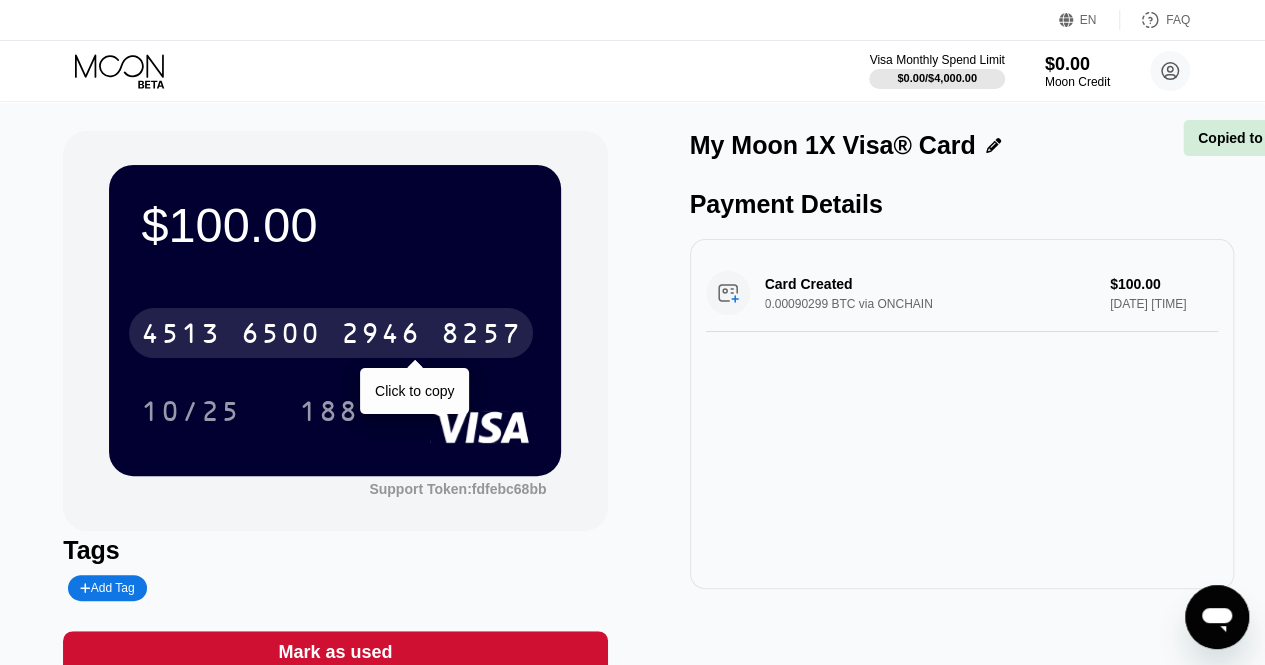 click on "2946" at bounding box center [381, 336] 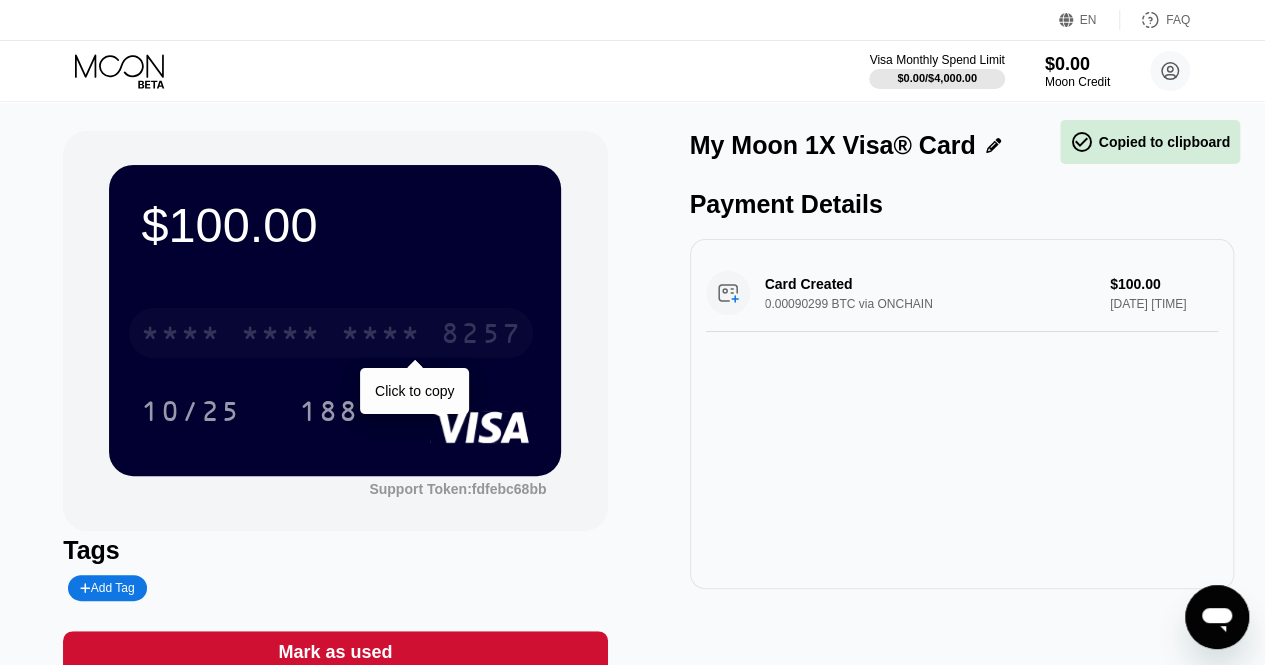 click on "* * * *" at bounding box center (381, 336) 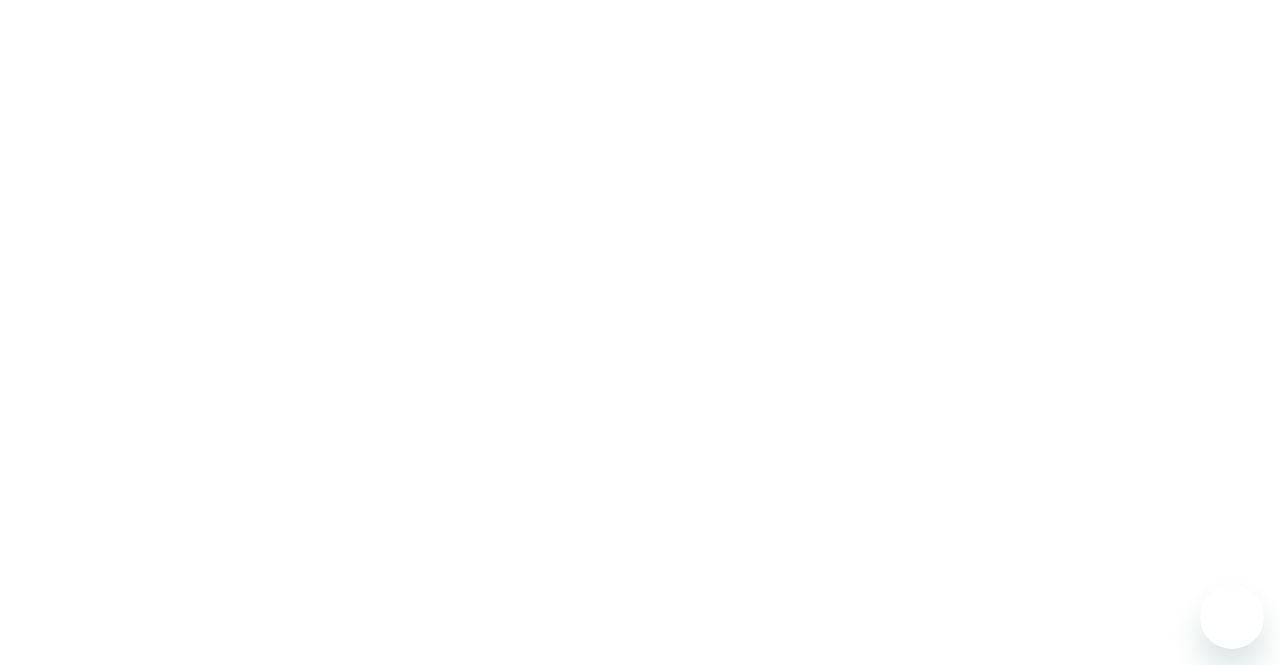 scroll, scrollTop: 0, scrollLeft: 0, axis: both 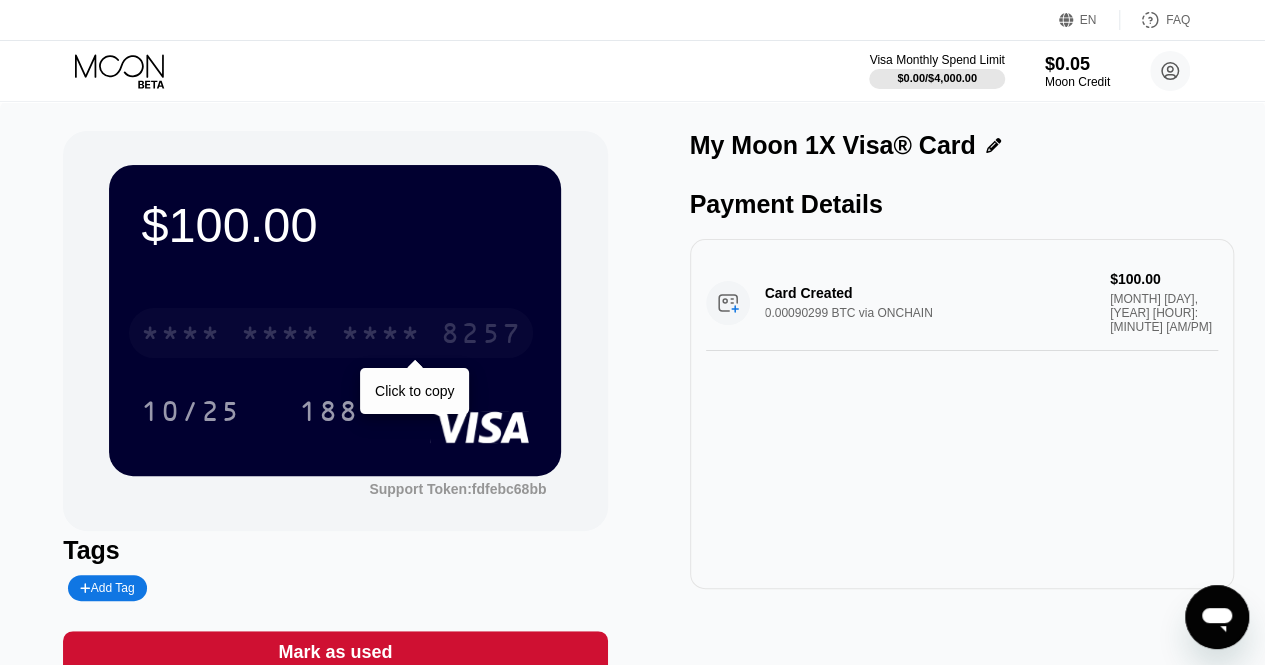 click on "8257" at bounding box center [481, 336] 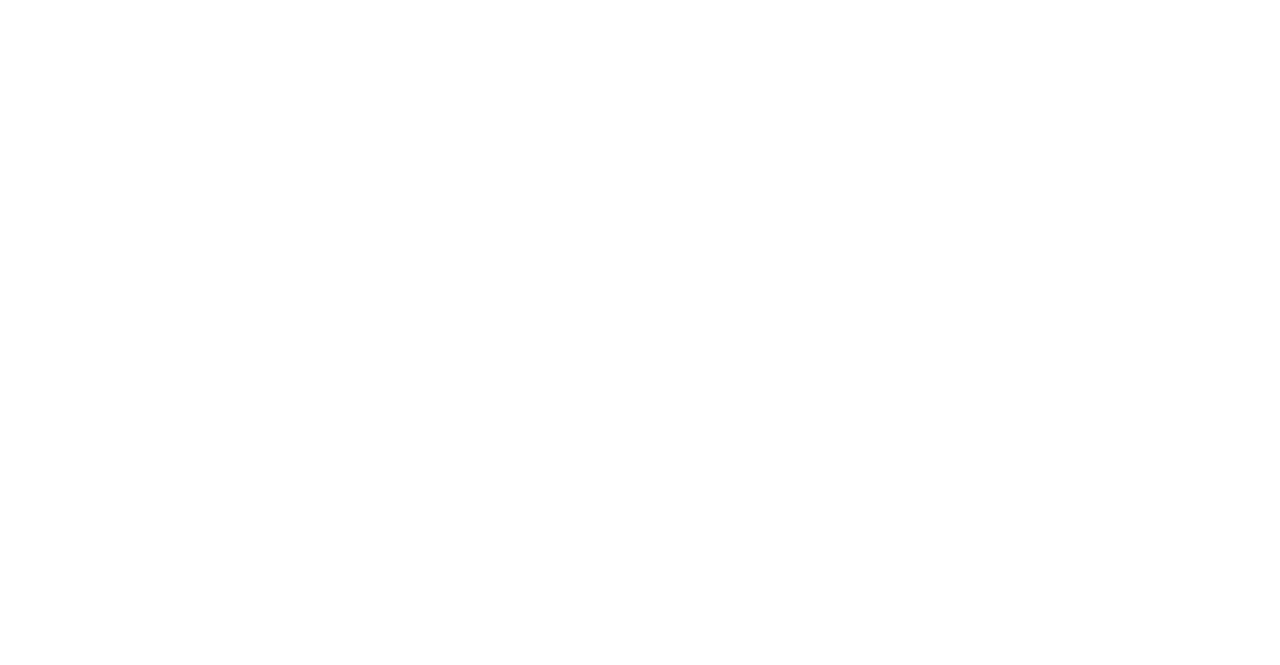 scroll, scrollTop: 0, scrollLeft: 0, axis: both 